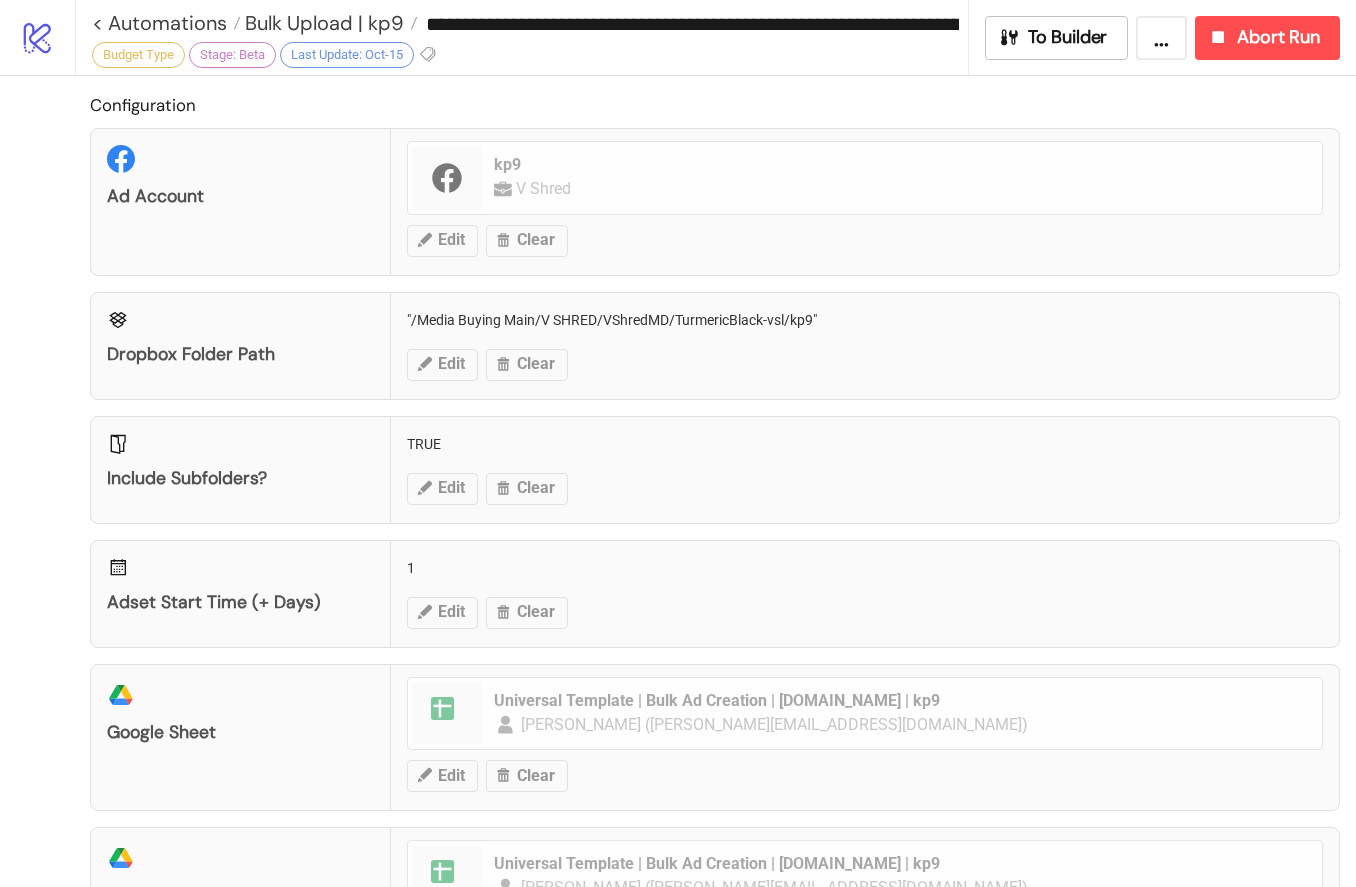scroll, scrollTop: 0, scrollLeft: 0, axis: both 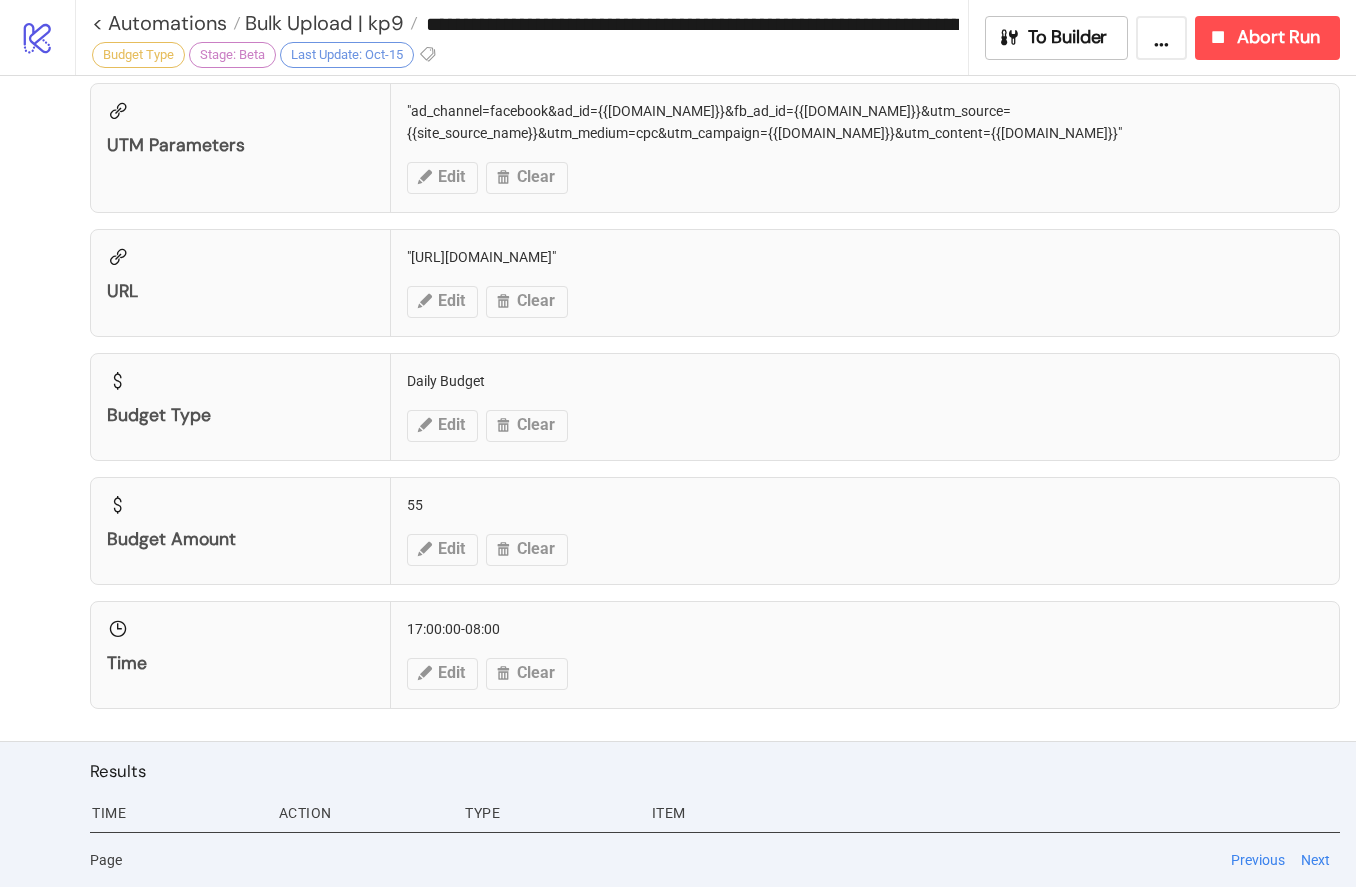 click on "Budget Amount 55 Edit Clear" at bounding box center [715, 531] 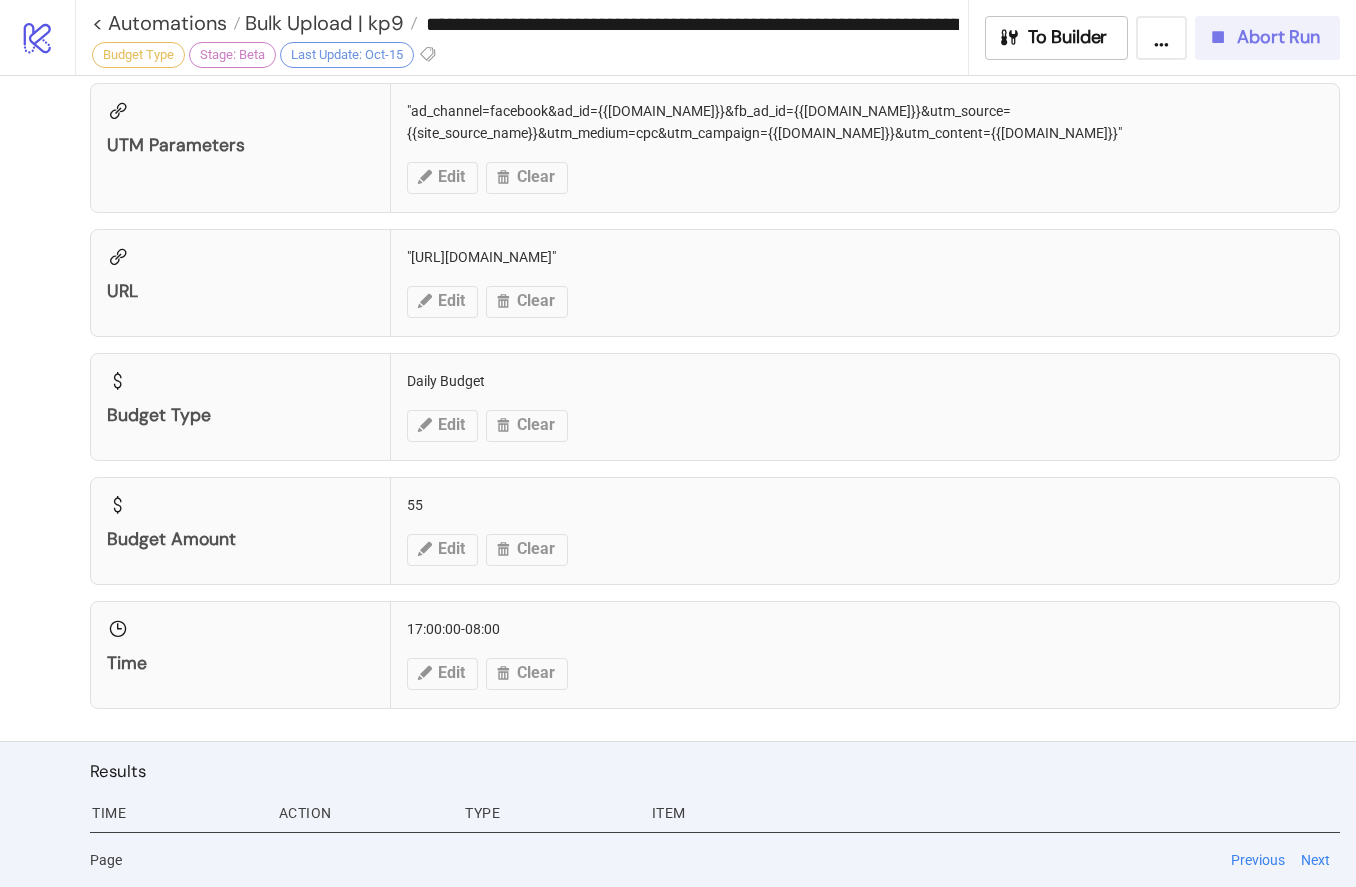 click on "Abort Run" at bounding box center [1278, 37] 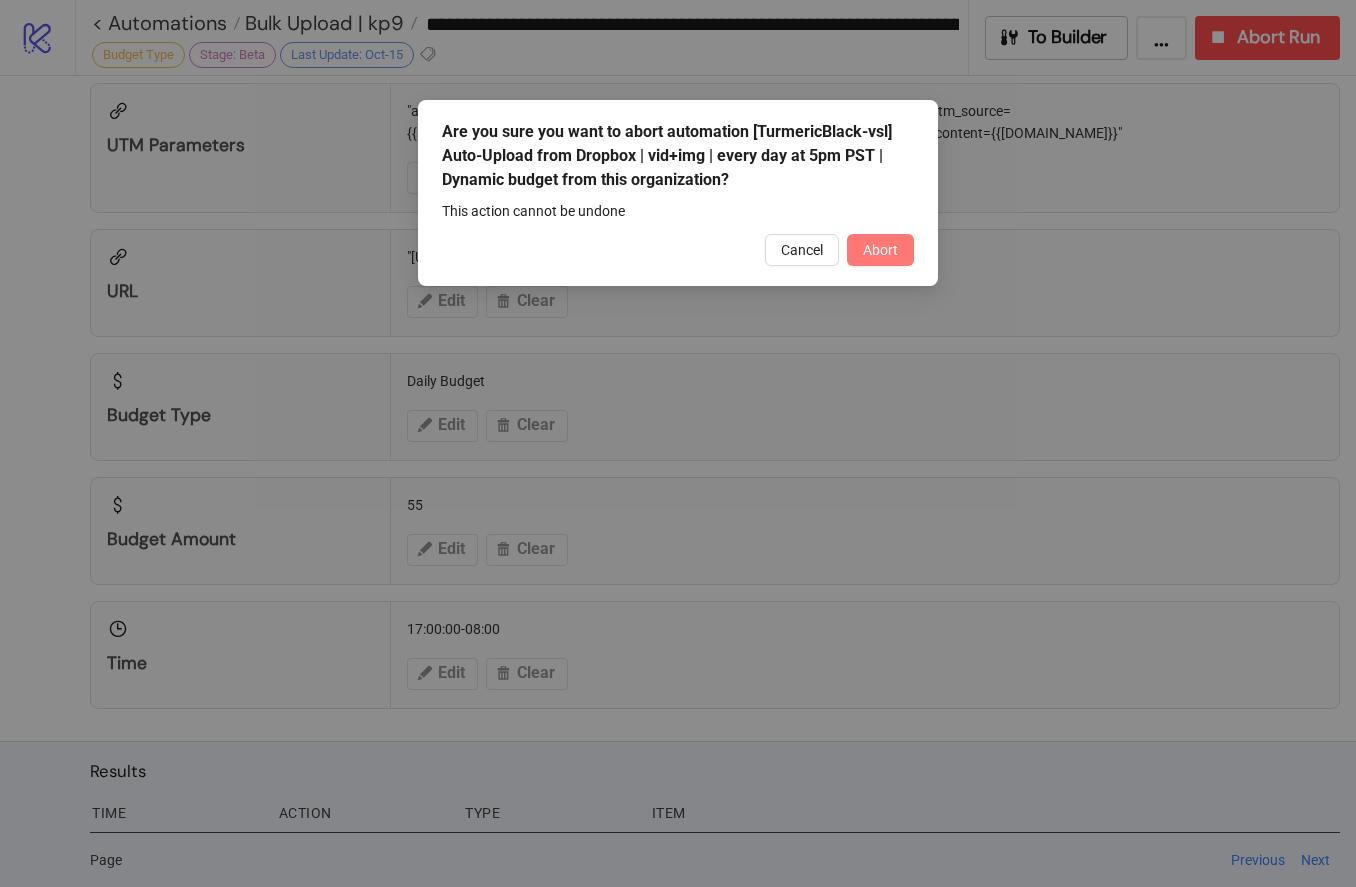 click on "Abort" at bounding box center [880, 250] 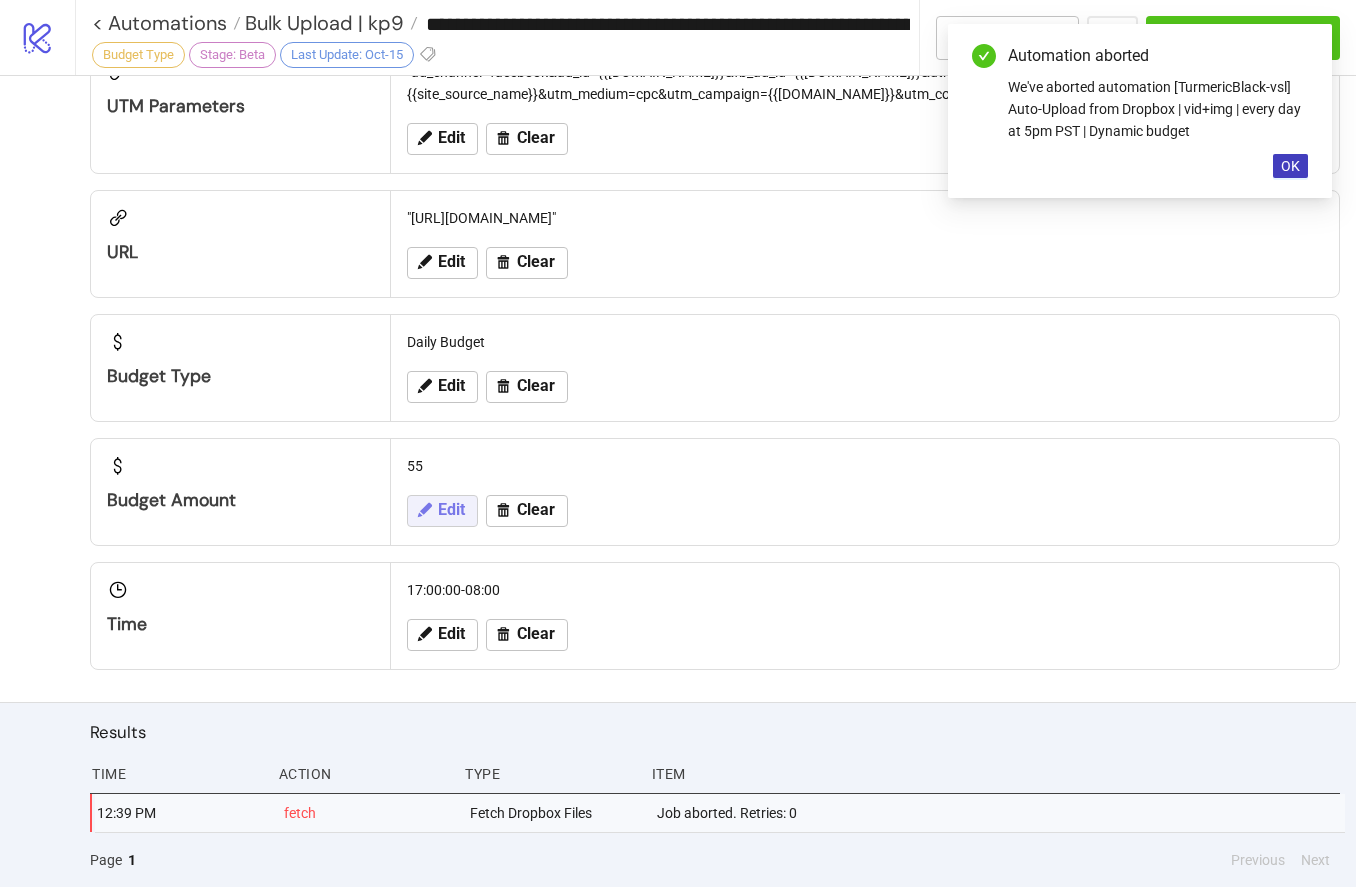 click on "Edit" at bounding box center (442, 511) 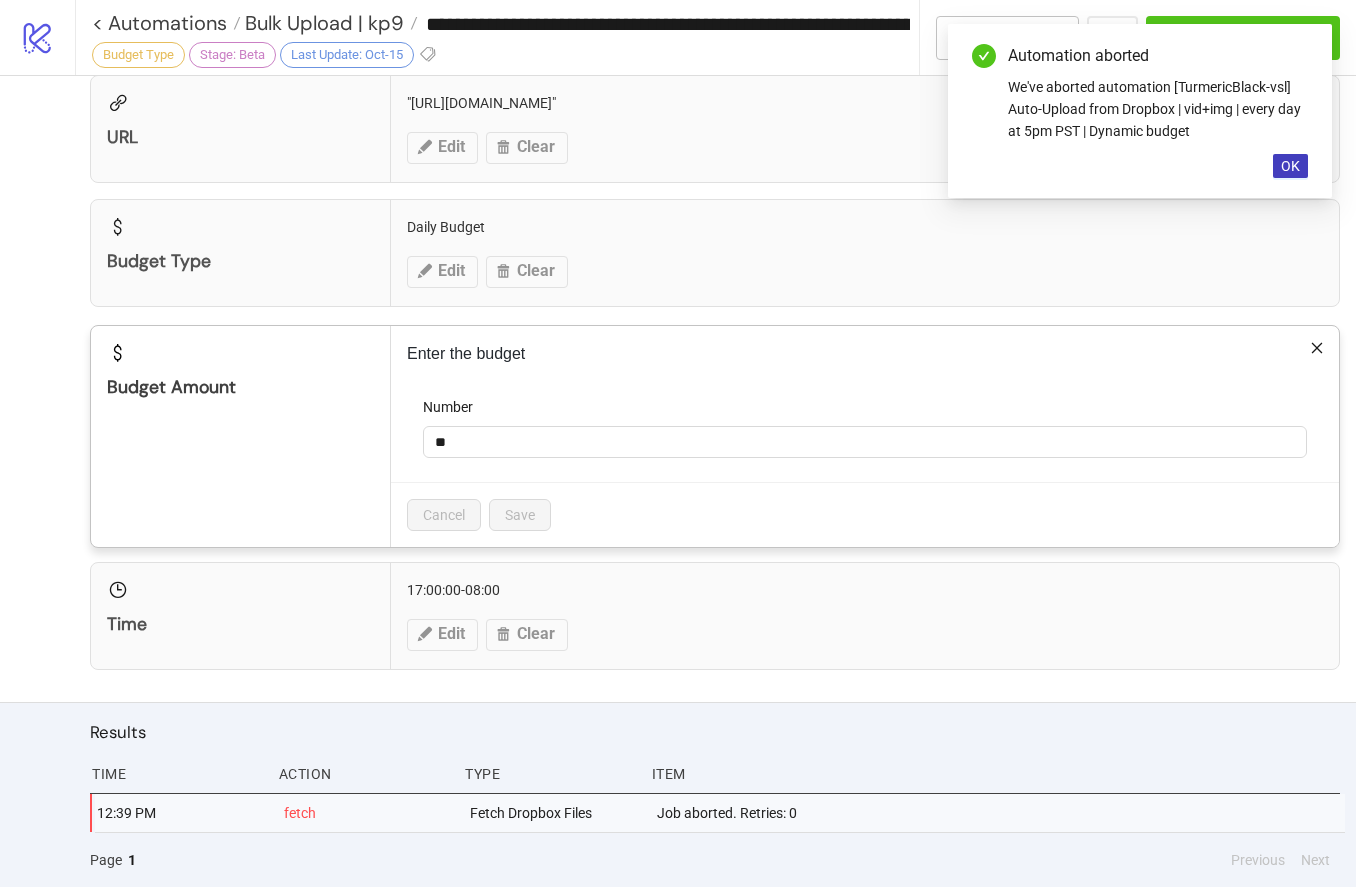 click on "Number" at bounding box center [865, 411] 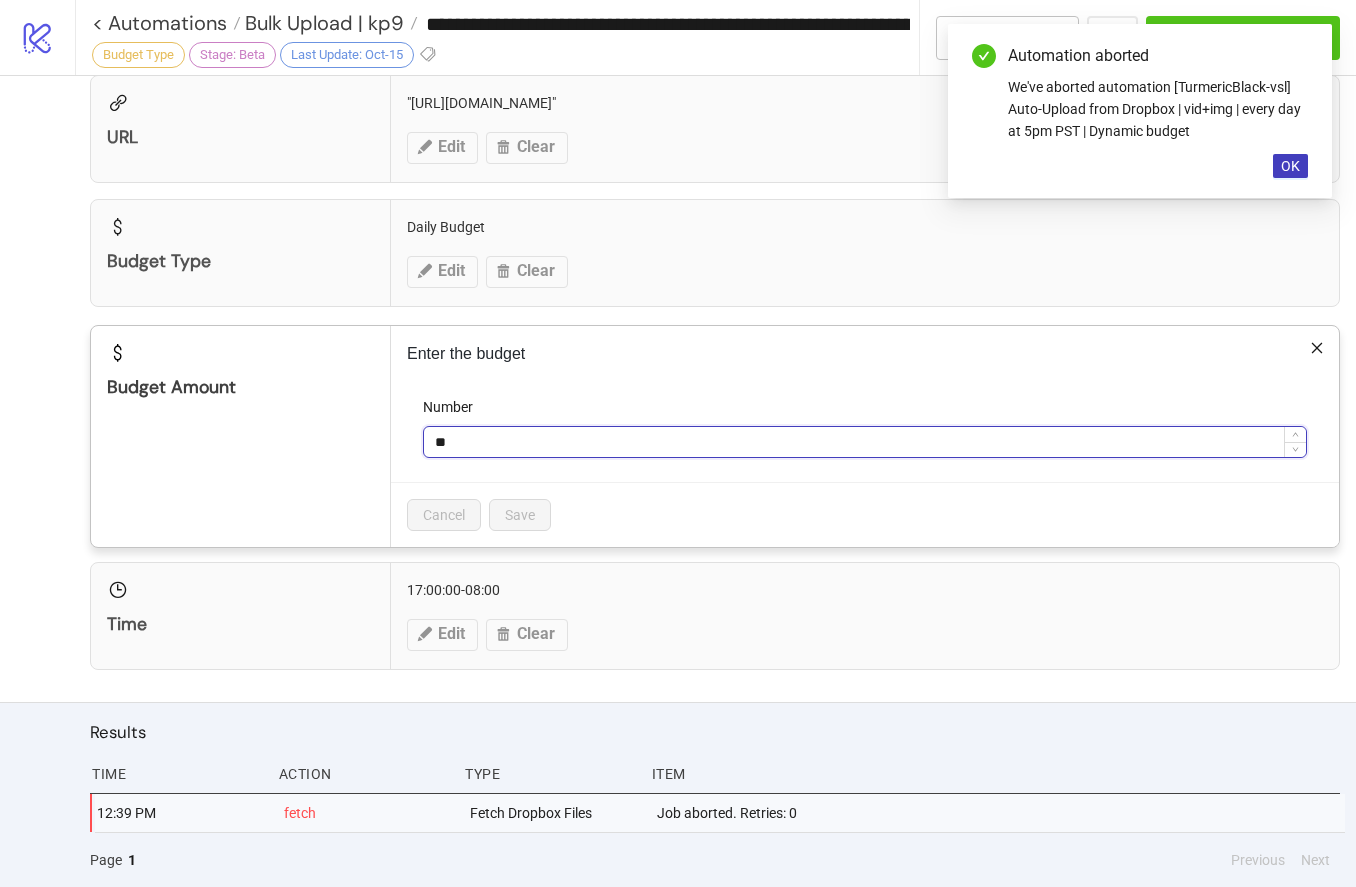 click on "**" at bounding box center (865, 442) 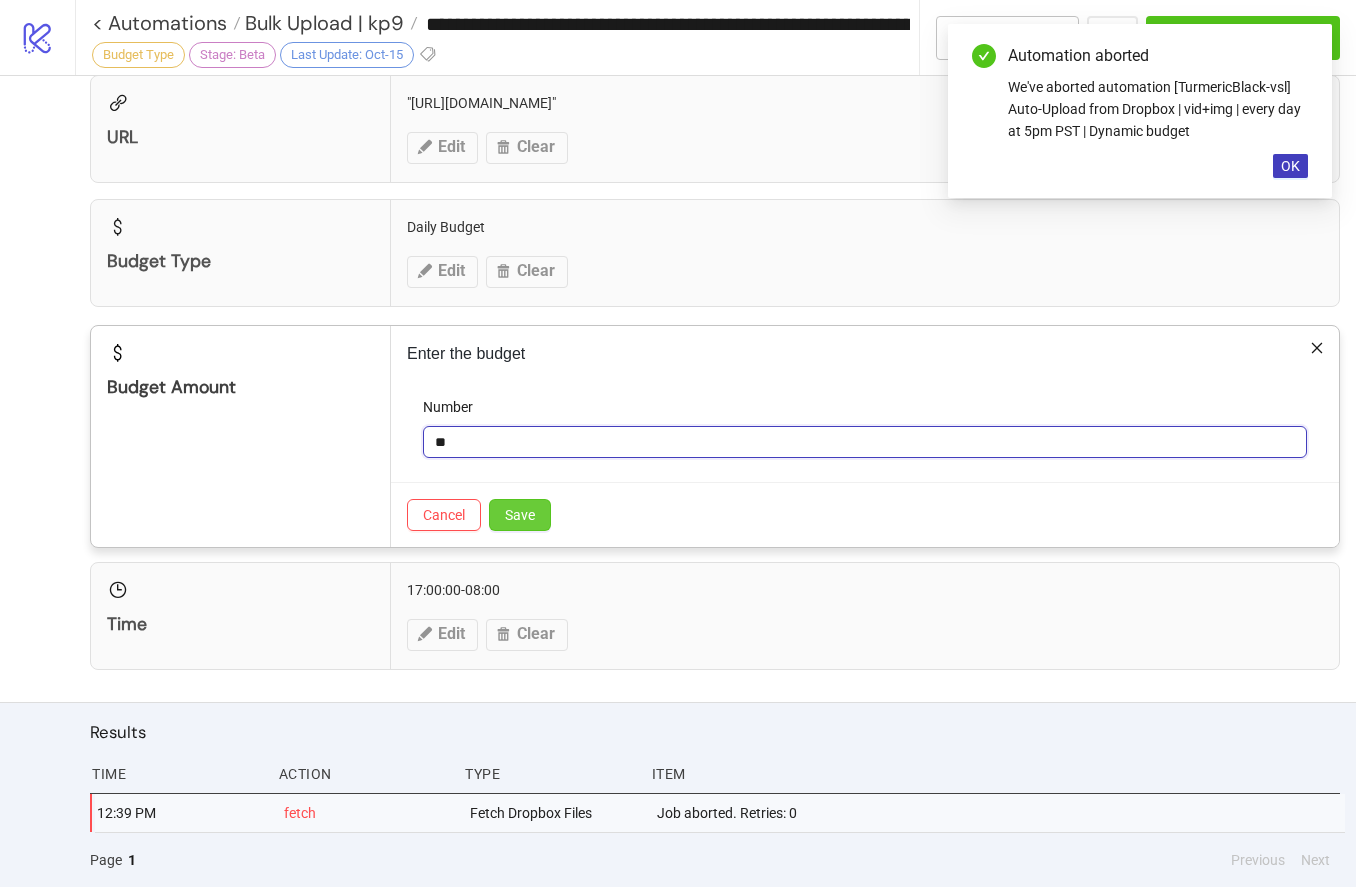 type on "**" 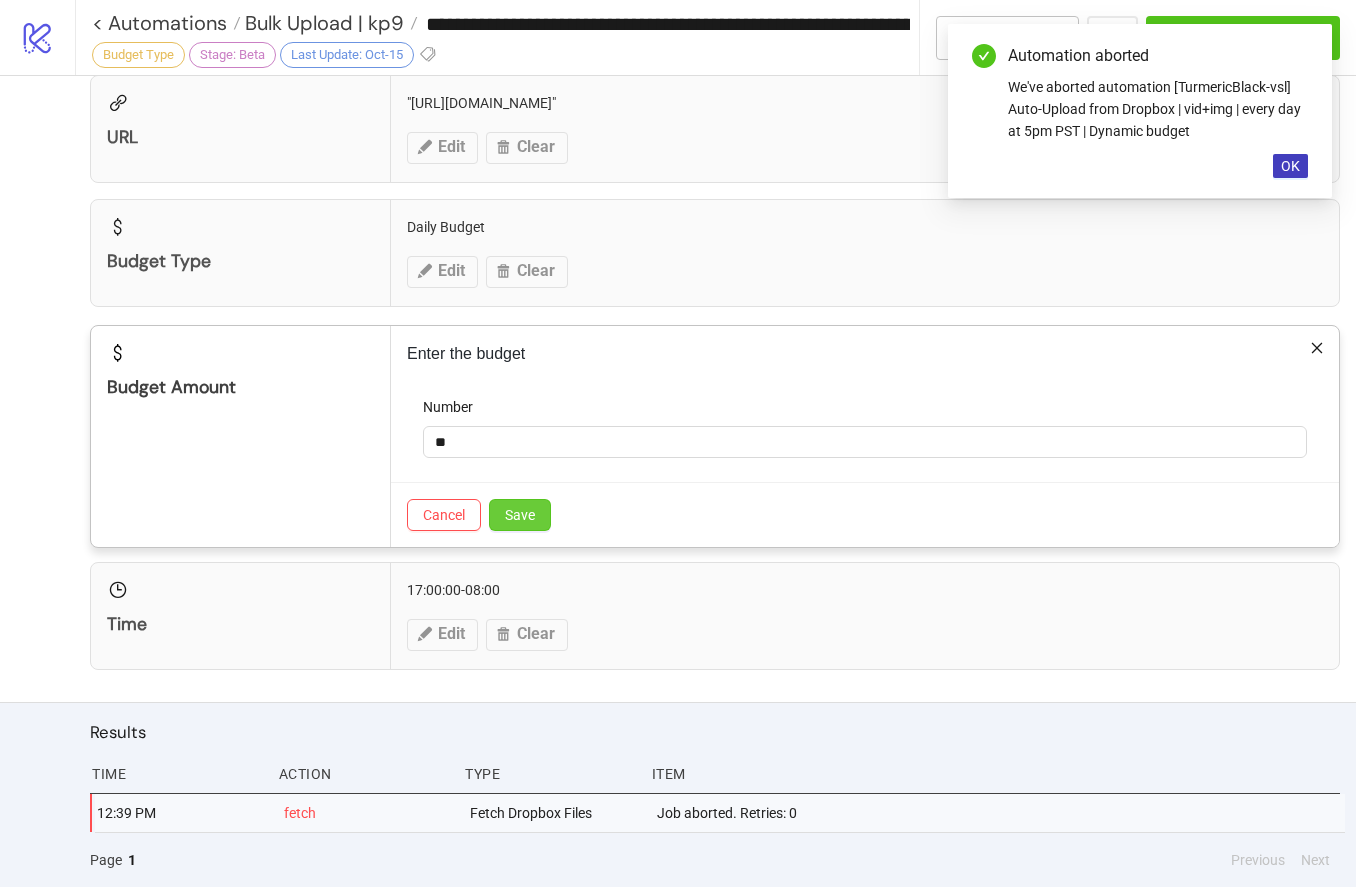 click on "Save" at bounding box center (520, 515) 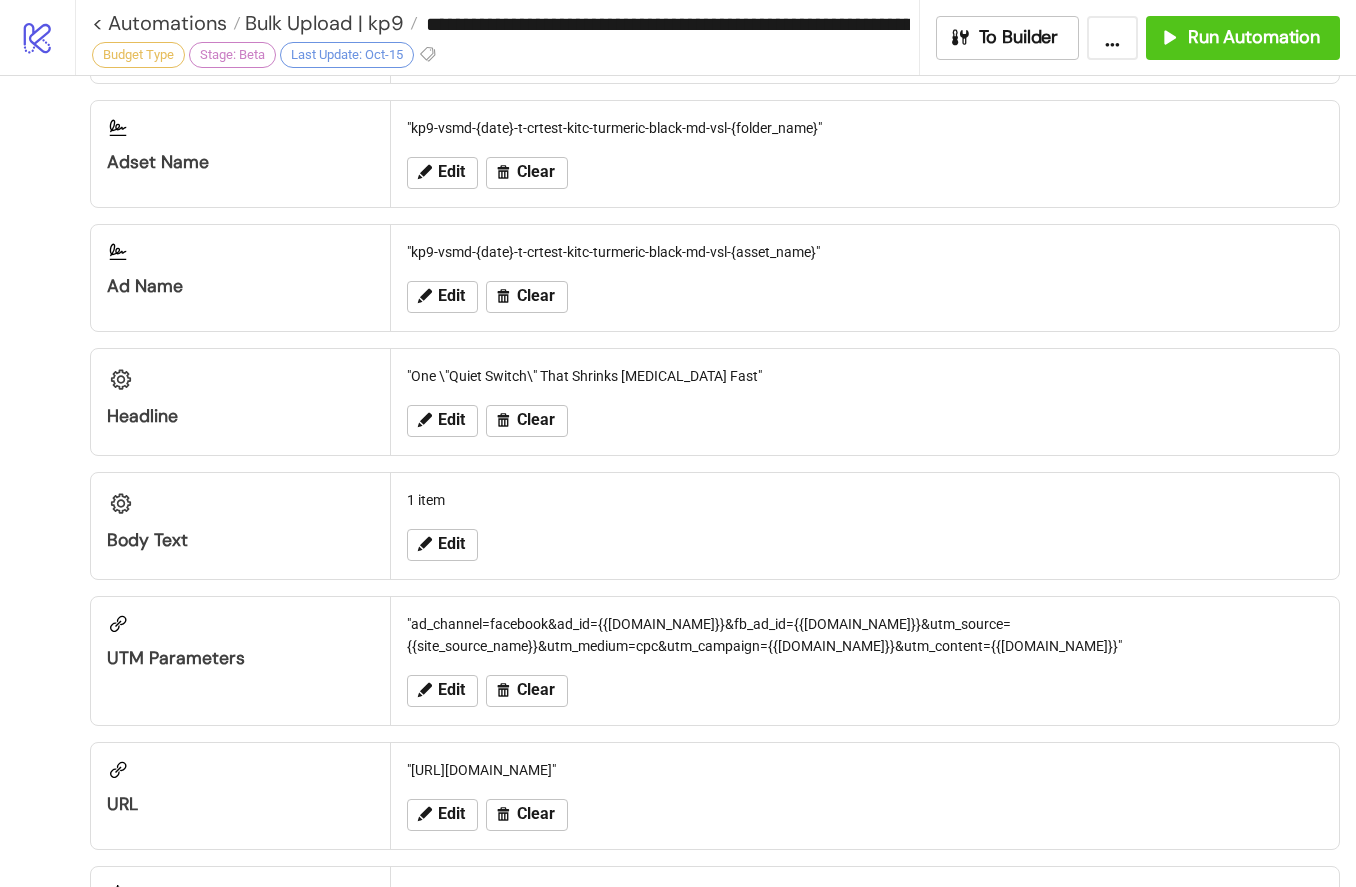 scroll, scrollTop: 1577, scrollLeft: 0, axis: vertical 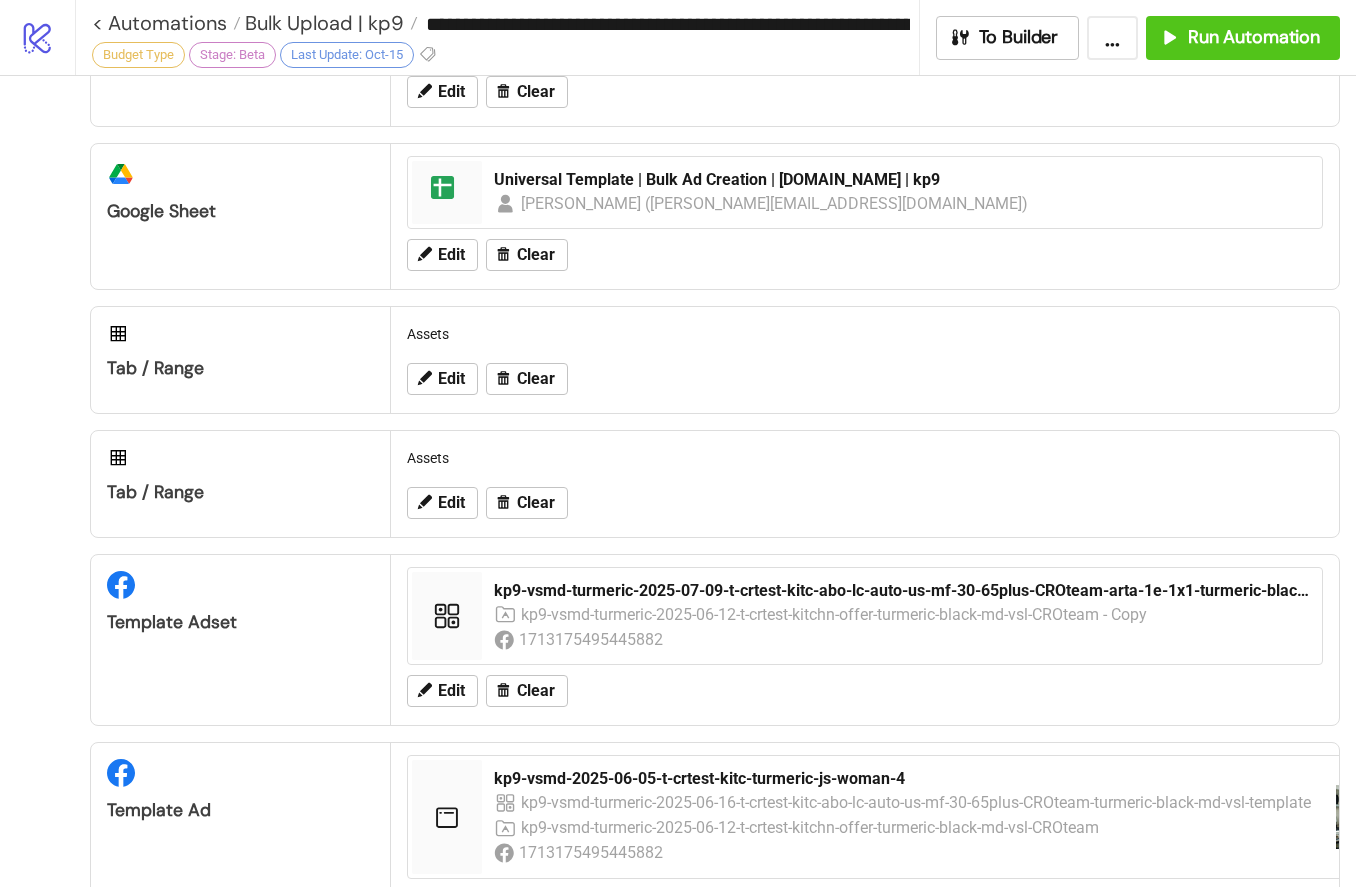 click 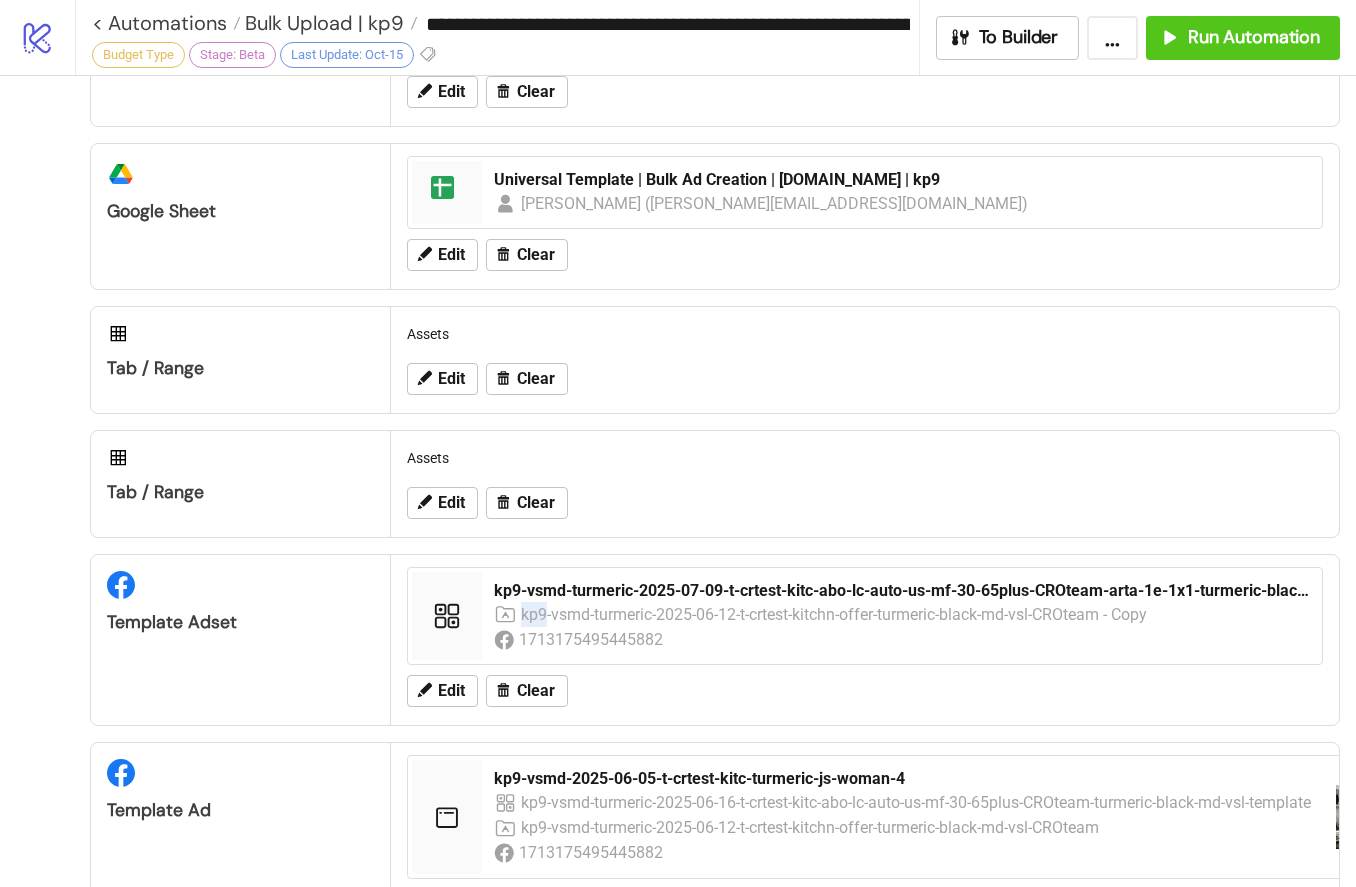 click 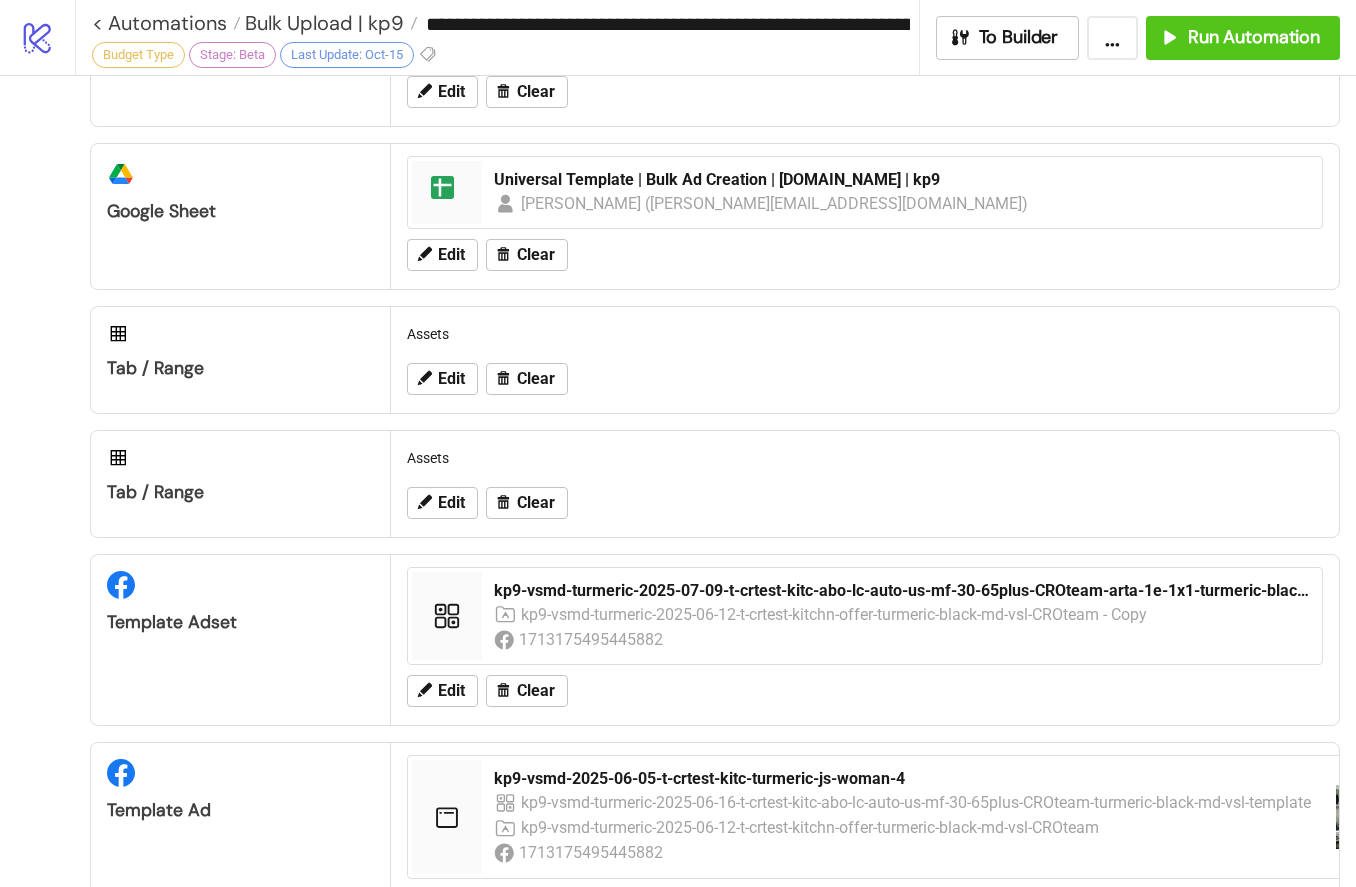click on "Edit Clear" at bounding box center [865, 691] 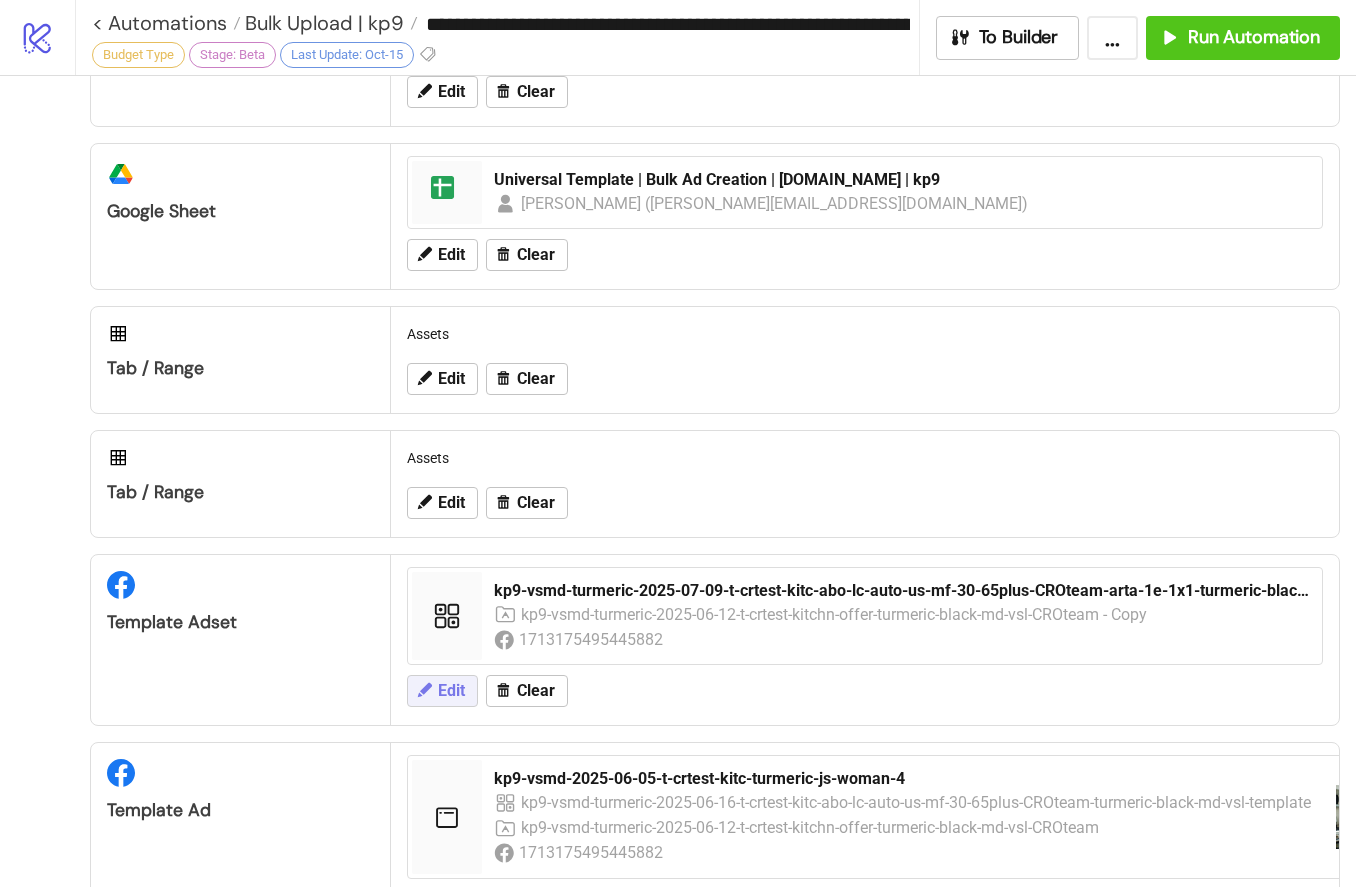 click on "Edit" at bounding box center [451, 691] 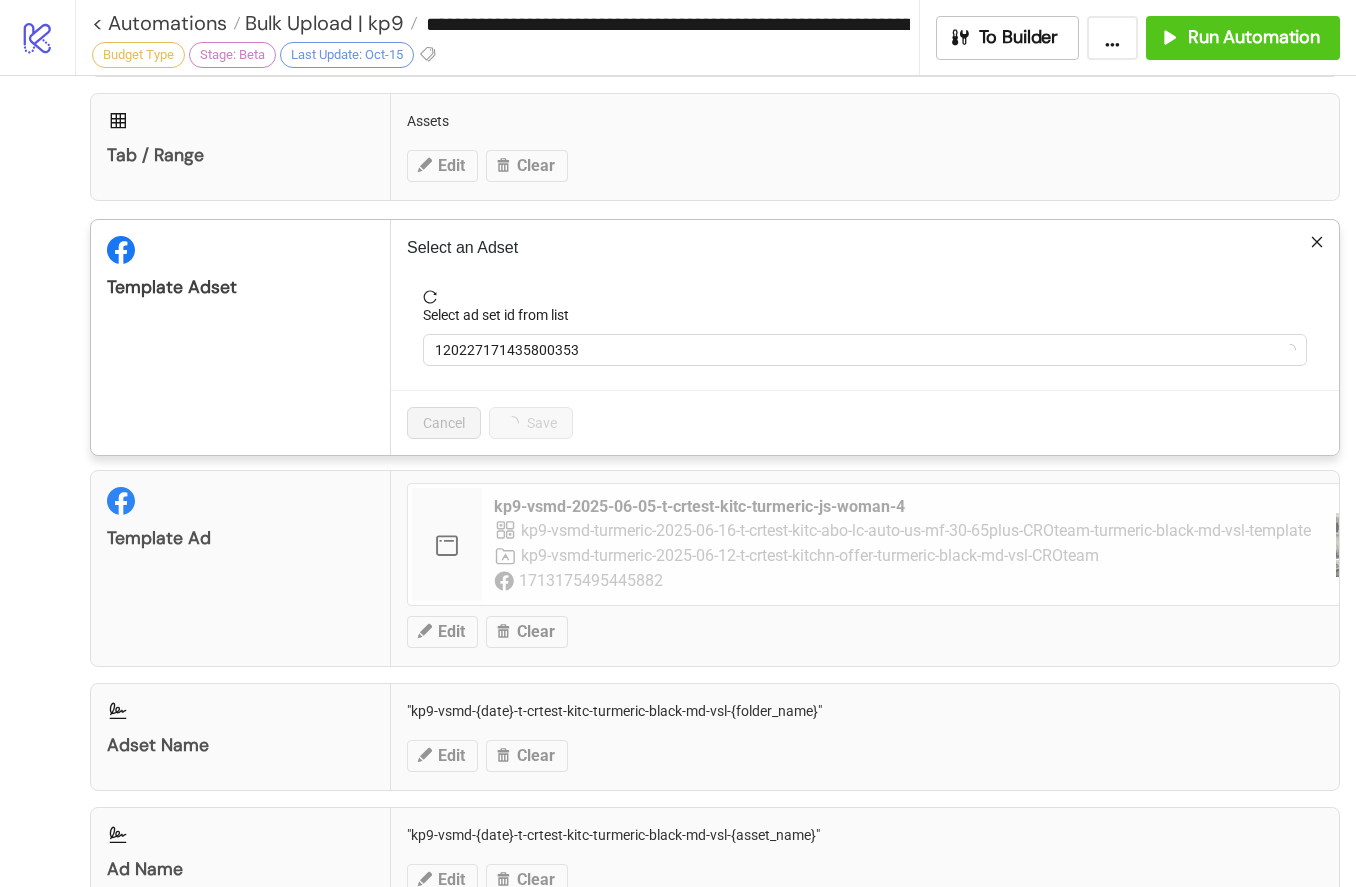 scroll, scrollTop: 1063, scrollLeft: 0, axis: vertical 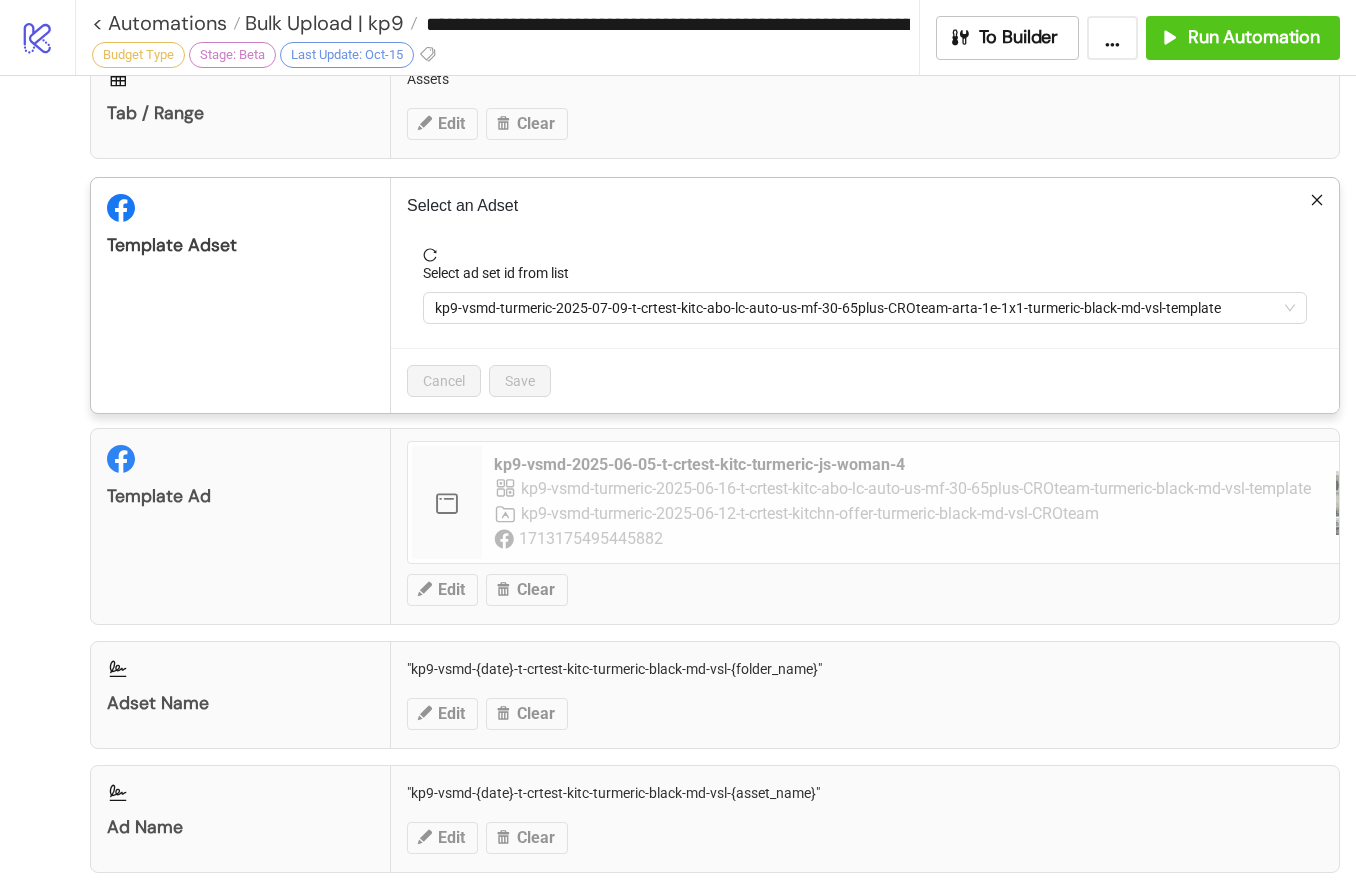 click on "Select an Adset Select ad set id from list kp9-vsmd-turmeric-2025-07-09-t-crtest-kitc-abo-lc-auto-us-mf-30-65plus-CROteam-arta-1e-1x1-turmeric-black-md-vsl-template Cancel Save" at bounding box center (865, 295) 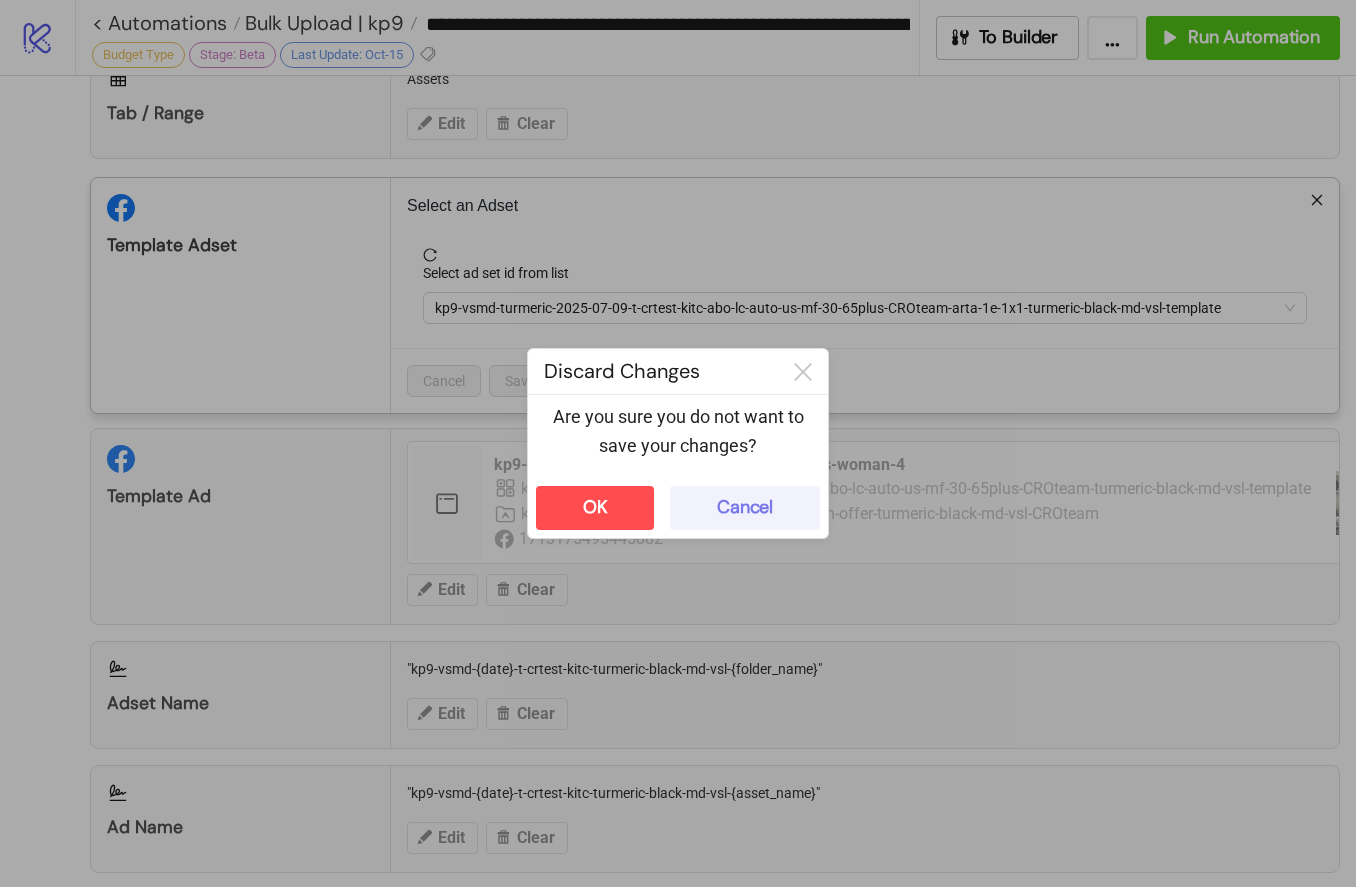 click on "Cancel" at bounding box center [745, 507] 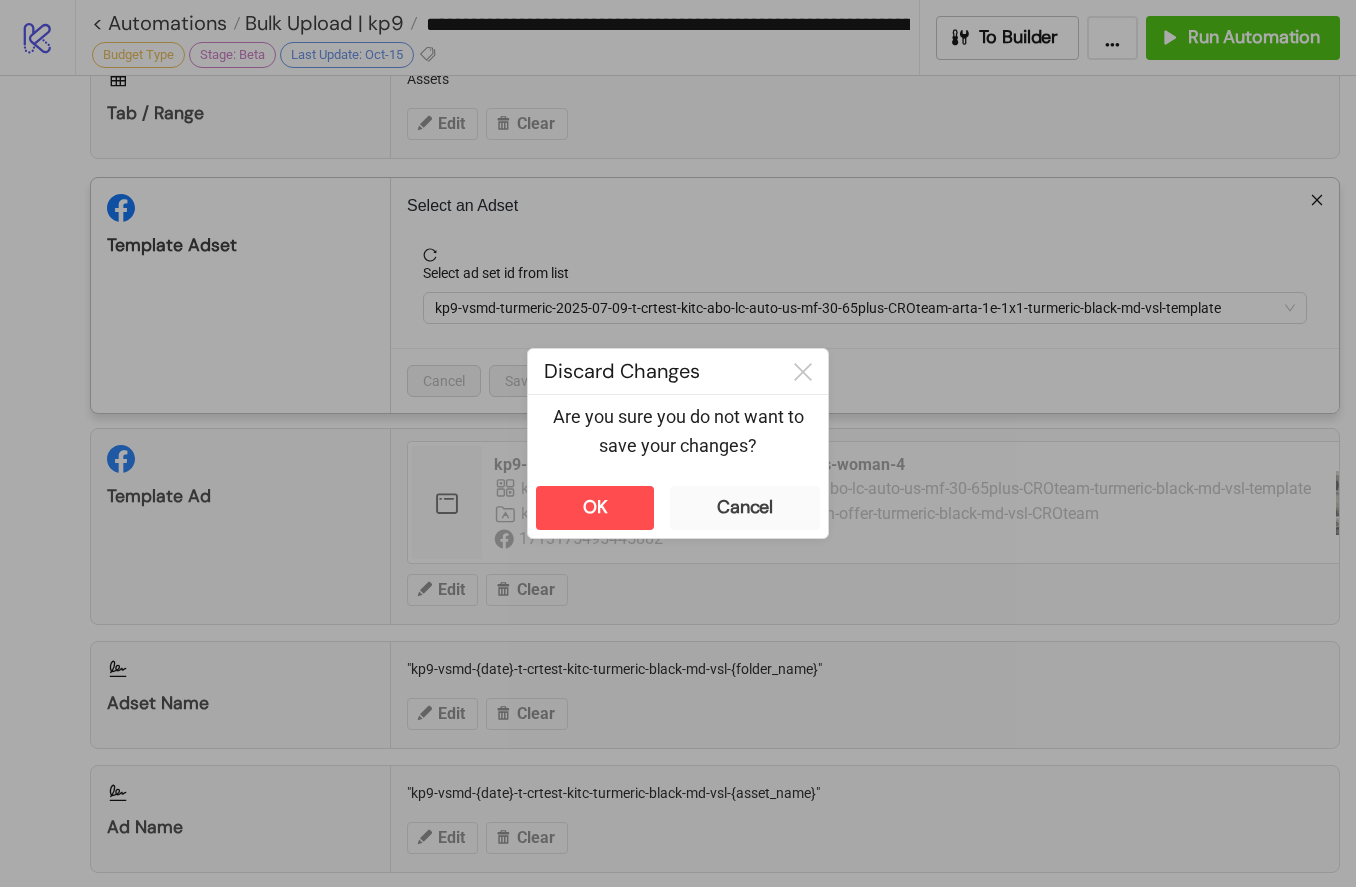 click on "**********" at bounding box center (678, 443) 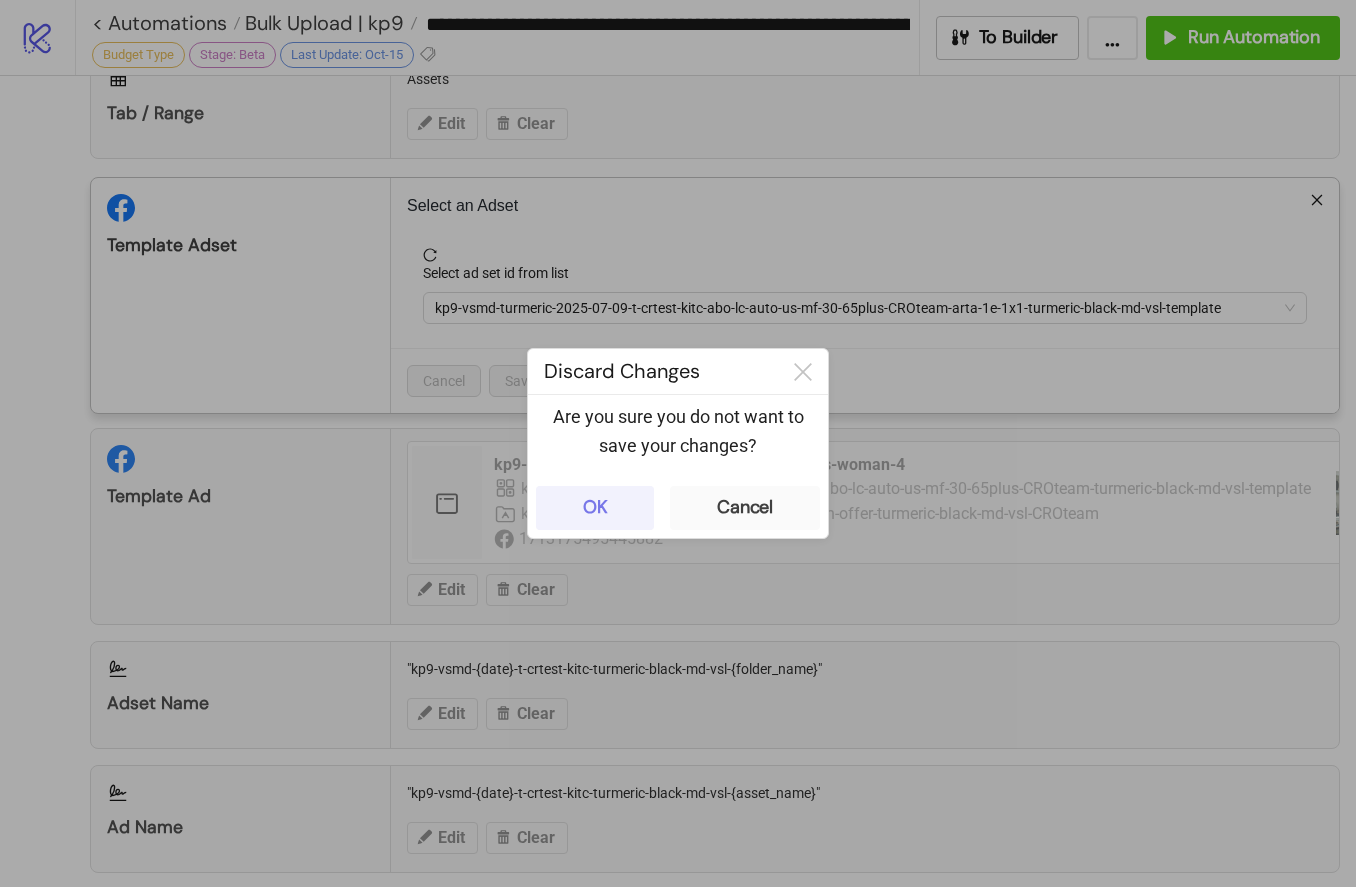 click on "OK" at bounding box center [595, 508] 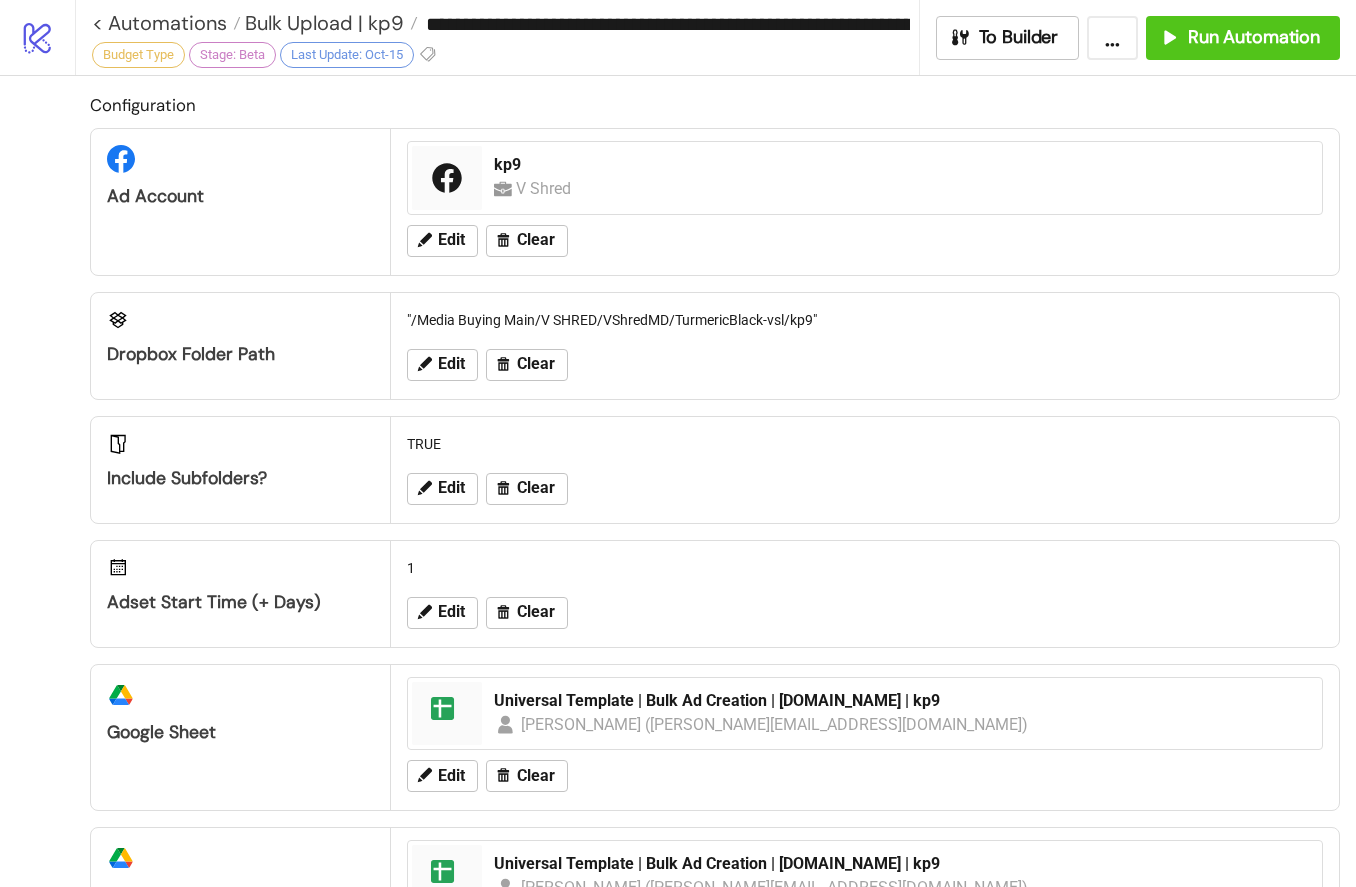 scroll, scrollTop: 0, scrollLeft: 0, axis: both 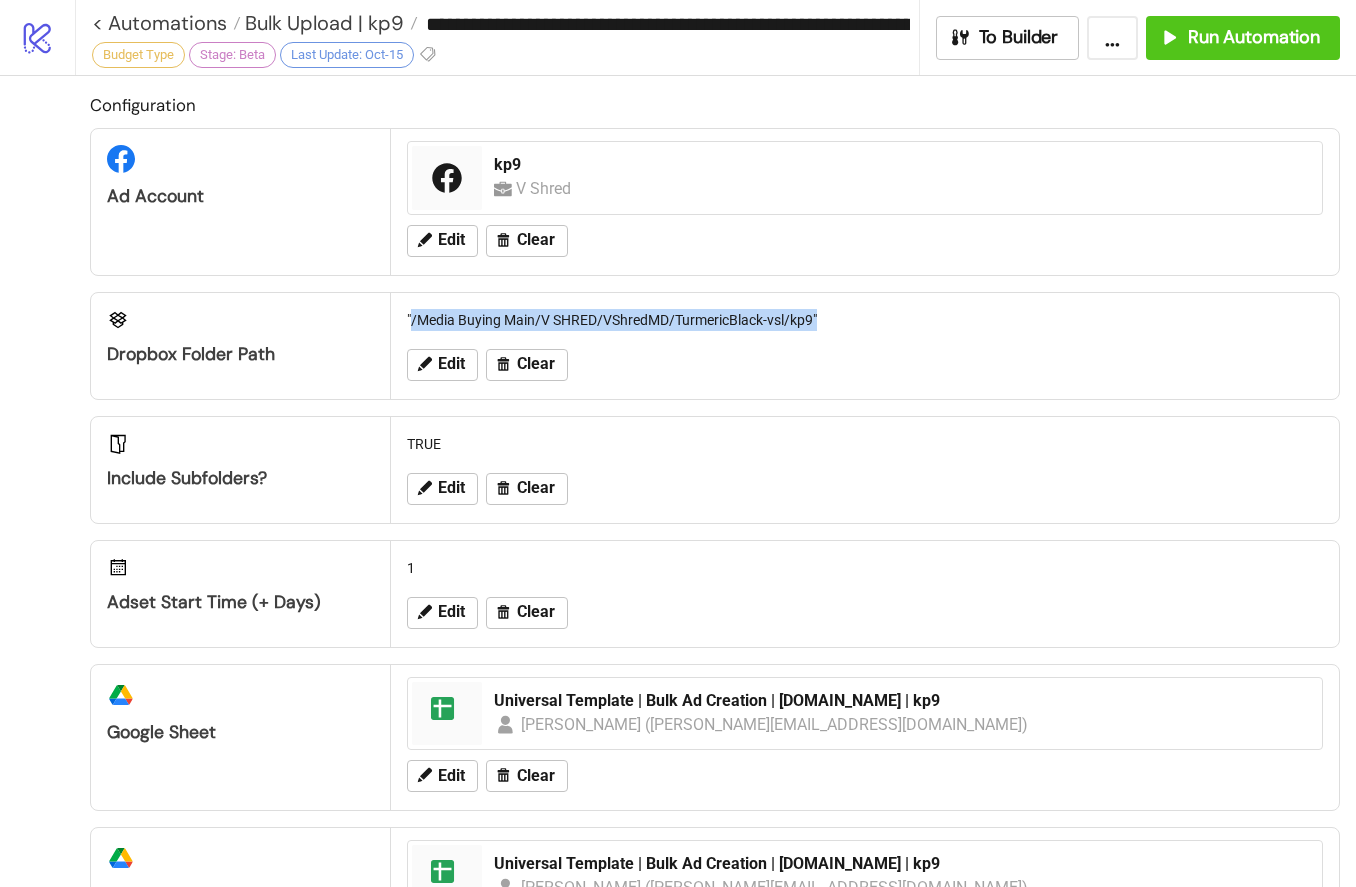 drag, startPoint x: 825, startPoint y: 321, endPoint x: 413, endPoint y: 320, distance: 412.00122 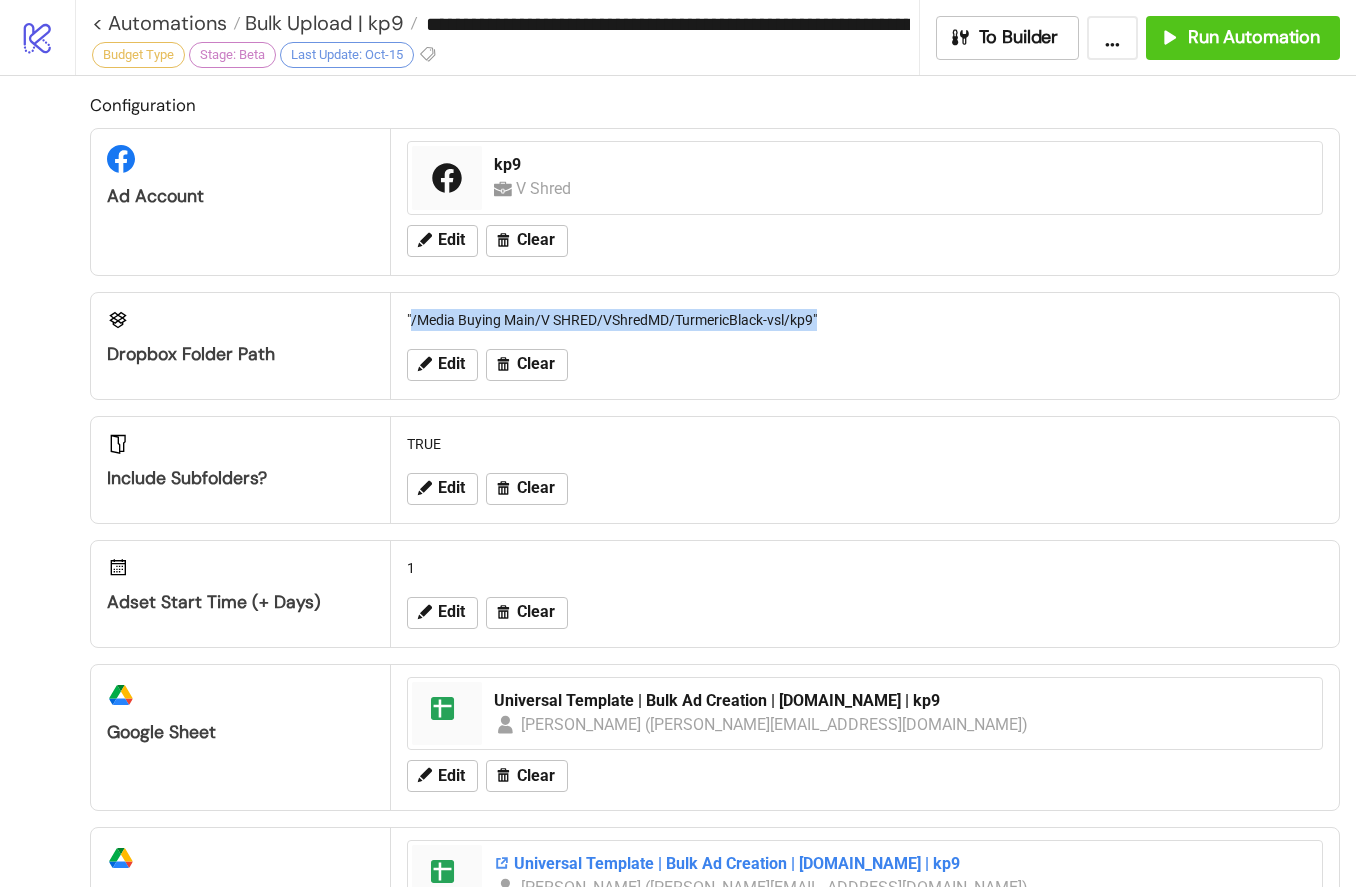 copy on "/Media Buying Main/V SHRED/VShredMD/TurmericBlack-vsl/kp9"" 